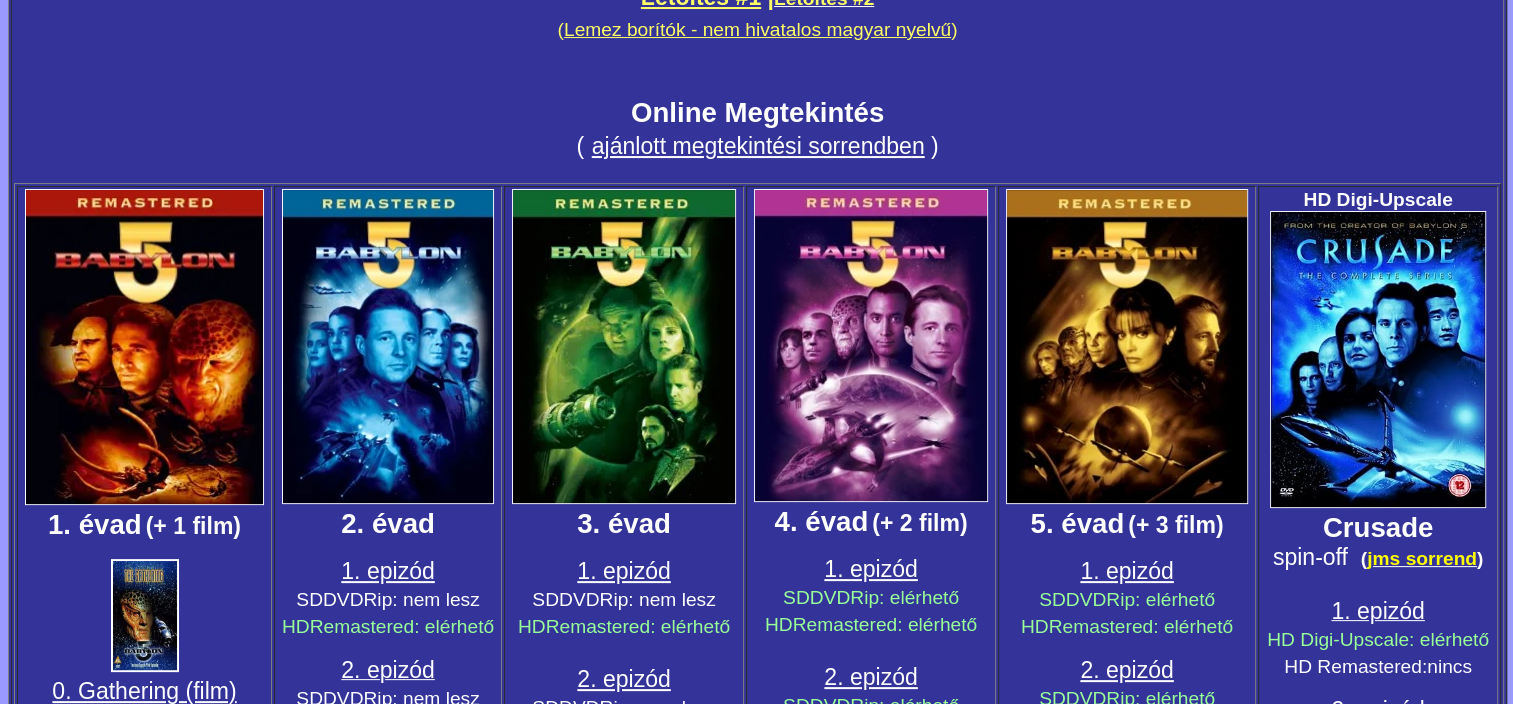 scroll, scrollTop: 900, scrollLeft: 0, axis: vertical 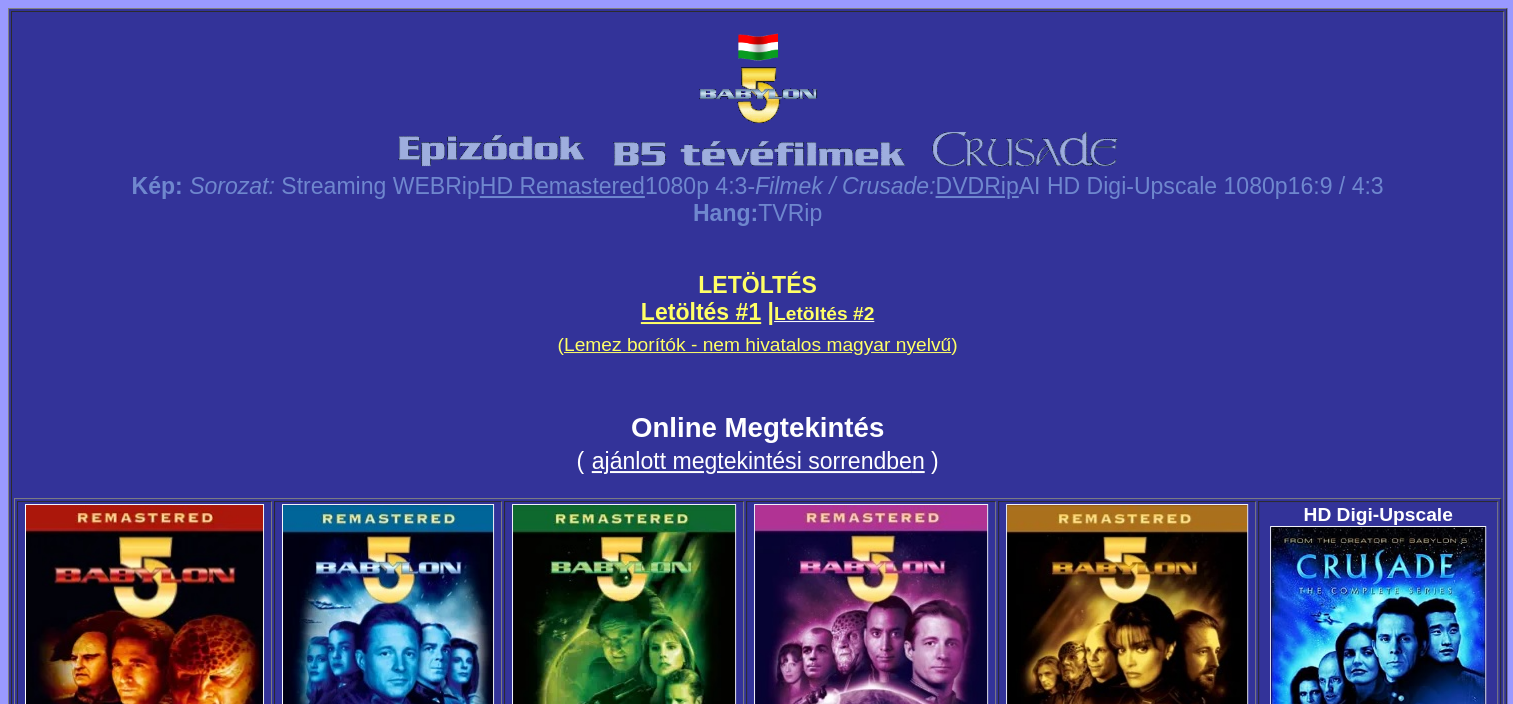 click on "Letöltés #1" at bounding box center [701, 312] 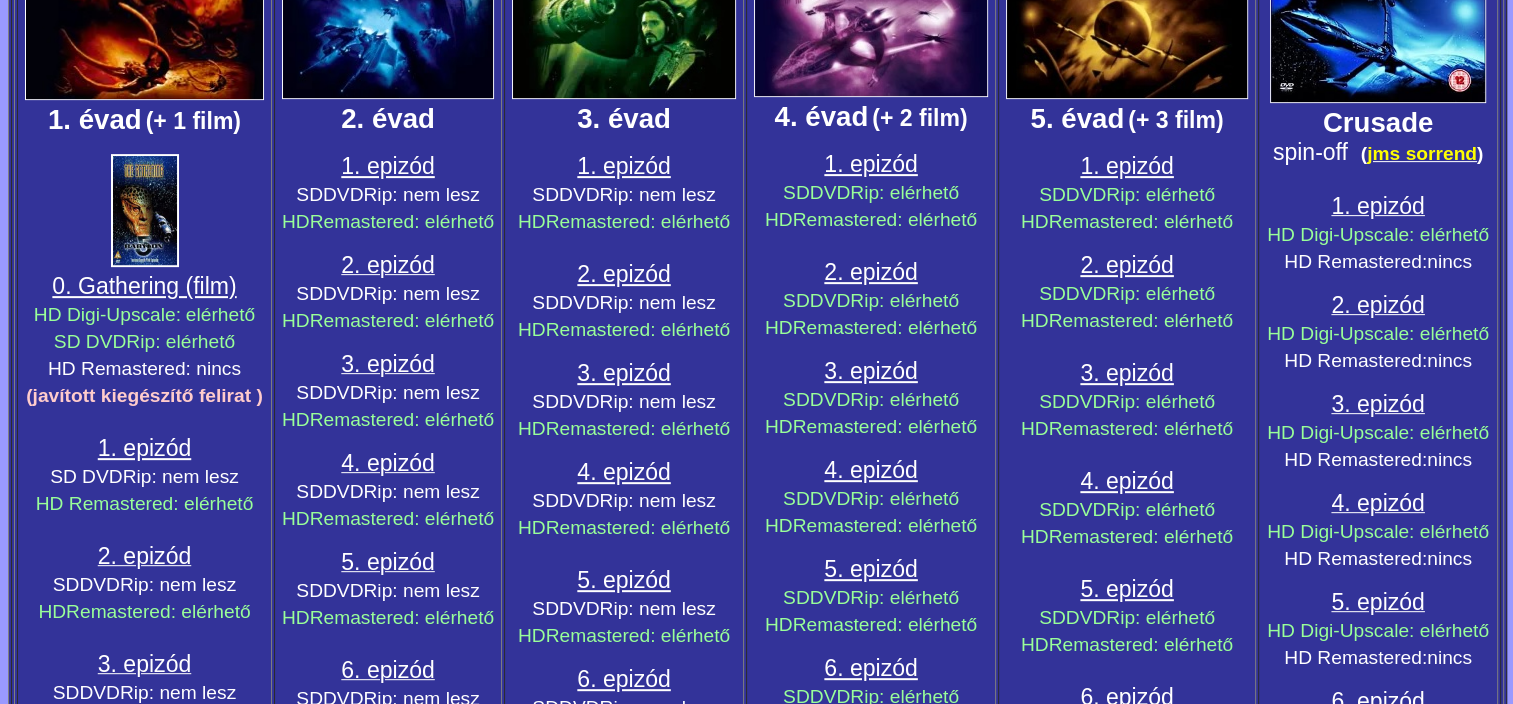scroll, scrollTop: 600, scrollLeft: 0, axis: vertical 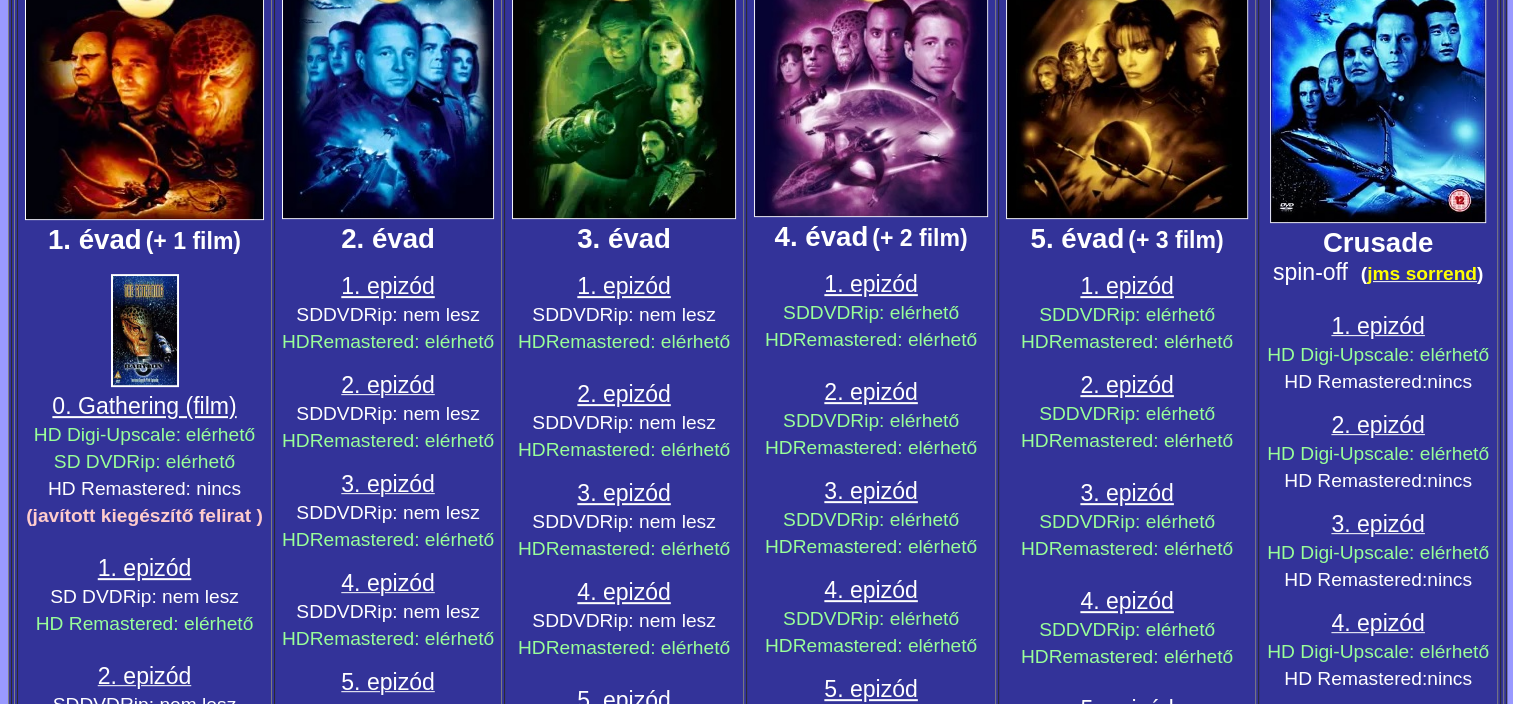 click on "0. Gathering (film)" at bounding box center (144, 406) 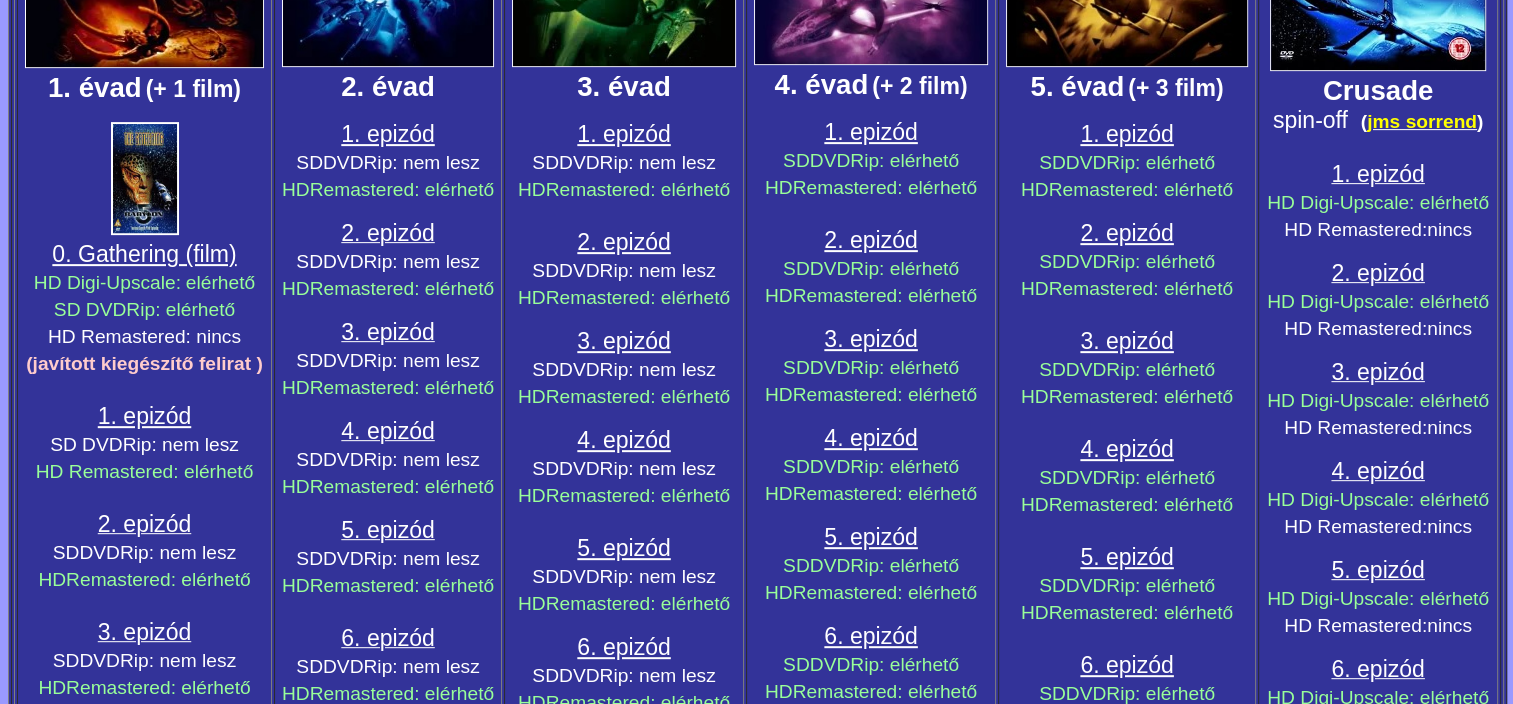 scroll, scrollTop: 800, scrollLeft: 0, axis: vertical 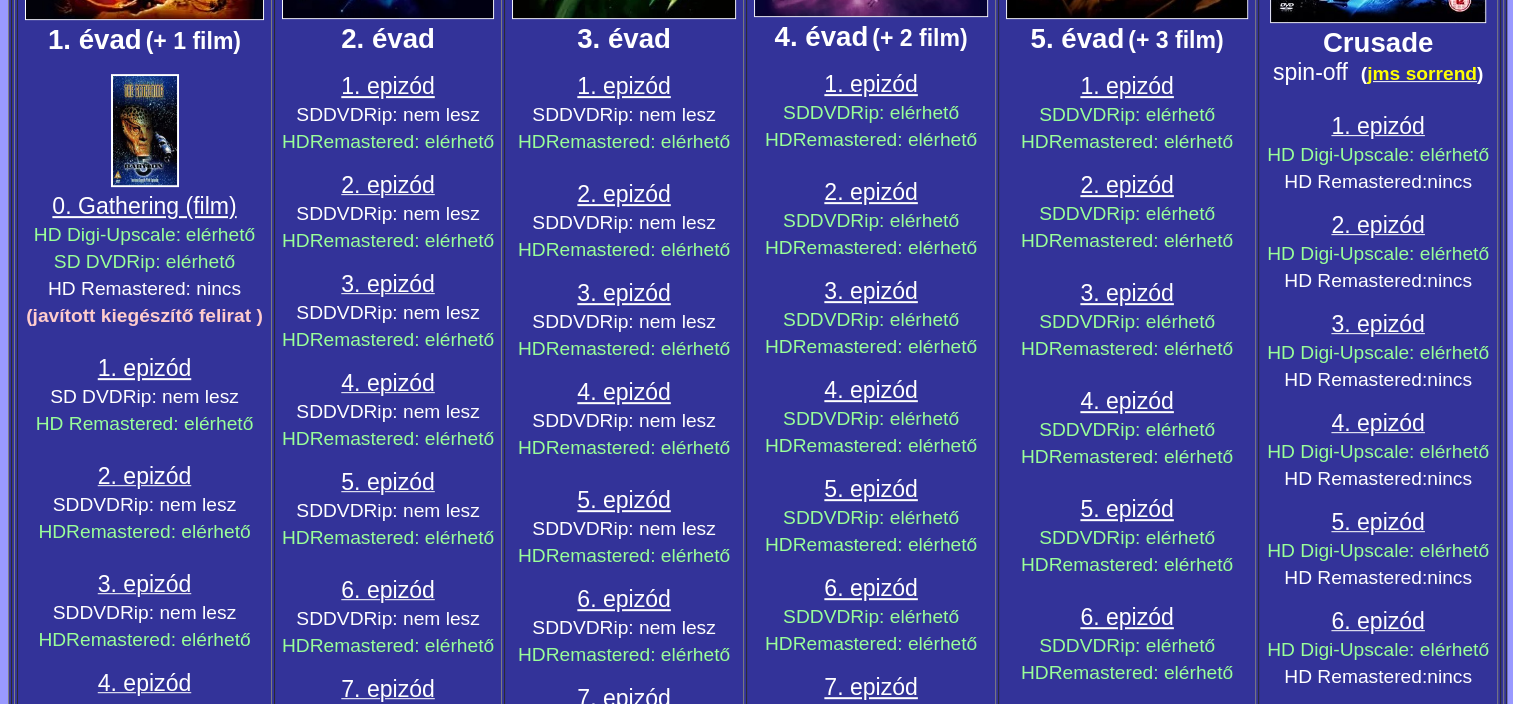 click on "1.
epizód" at bounding box center [144, 368] 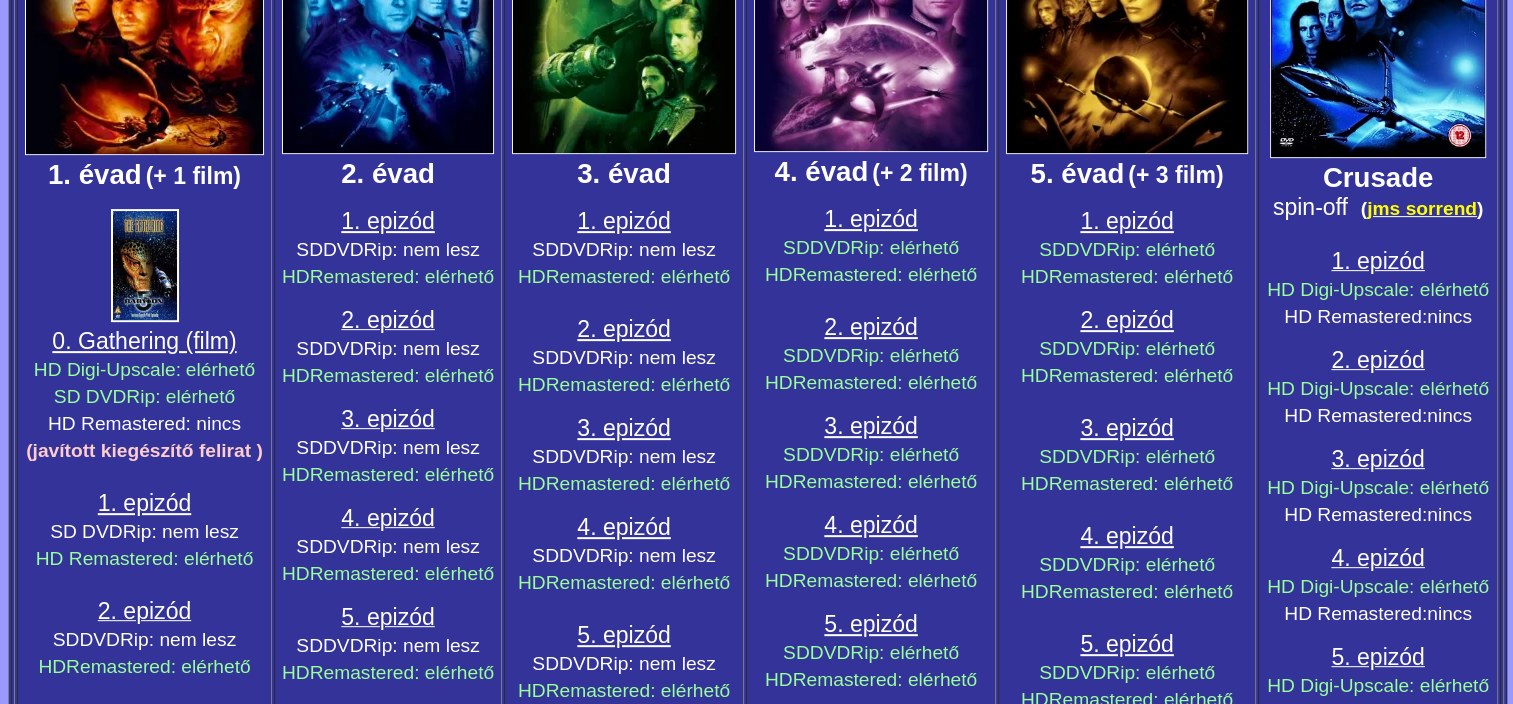 scroll, scrollTop: 700, scrollLeft: 0, axis: vertical 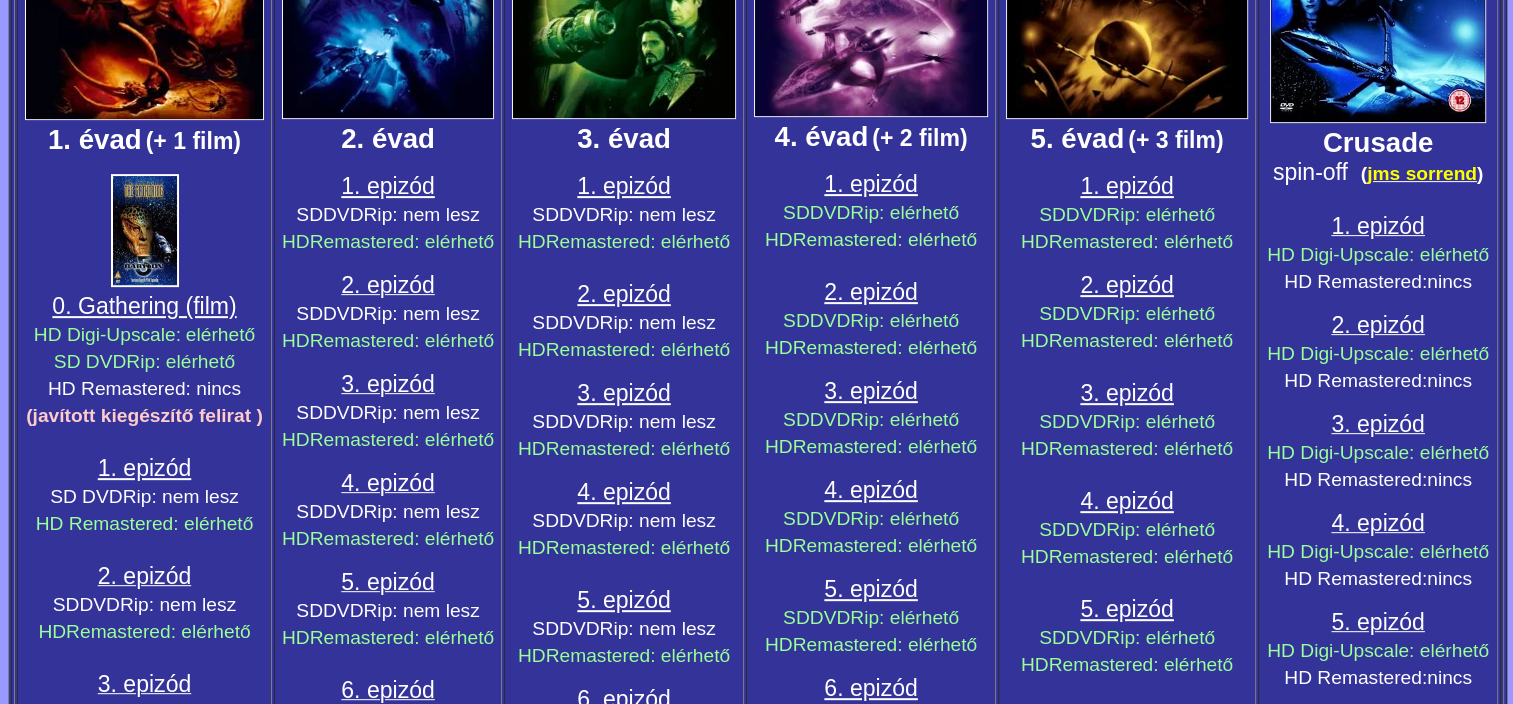 click on "0. Gathering (film)" at bounding box center [144, 306] 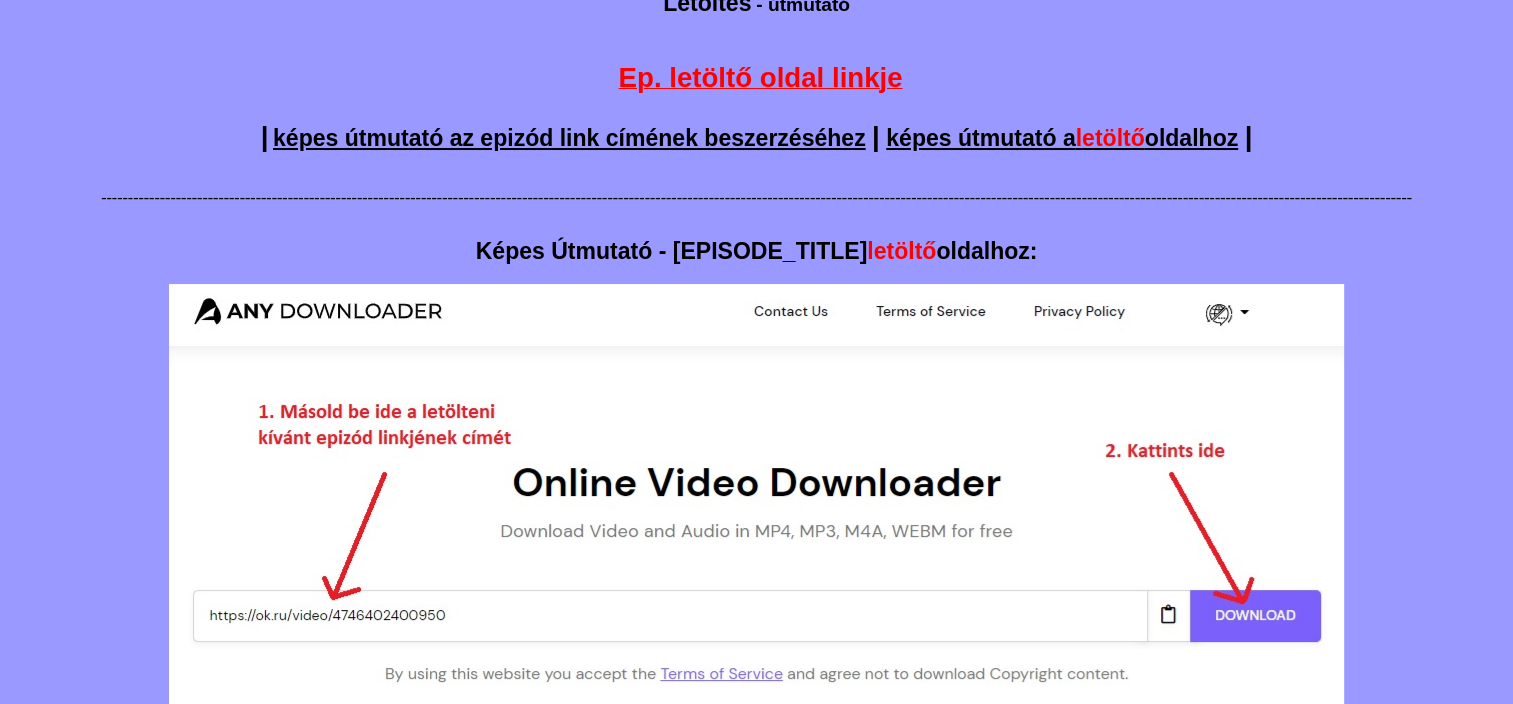 scroll, scrollTop: 38, scrollLeft: 0, axis: vertical 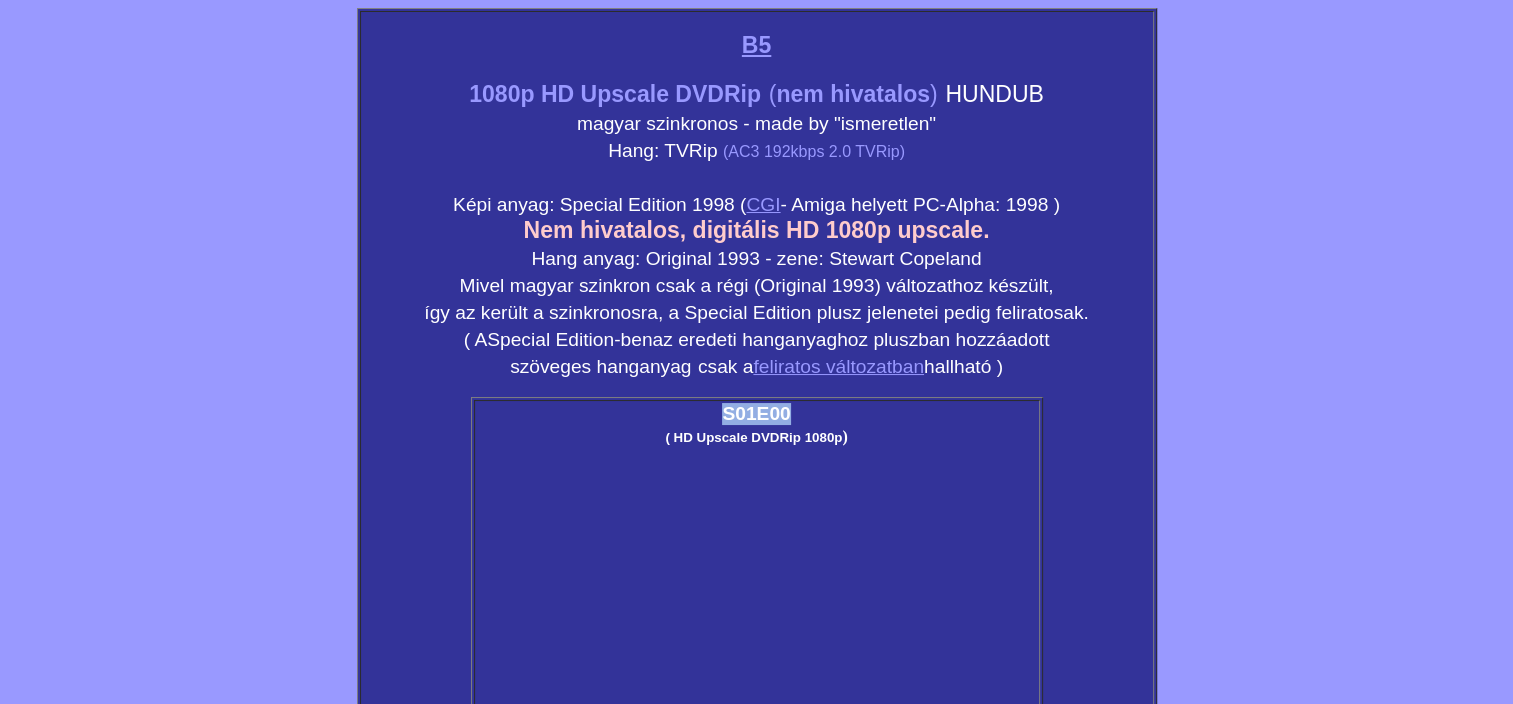 drag, startPoint x: 710, startPoint y: 401, endPoint x: 787, endPoint y: 403, distance: 77.02597 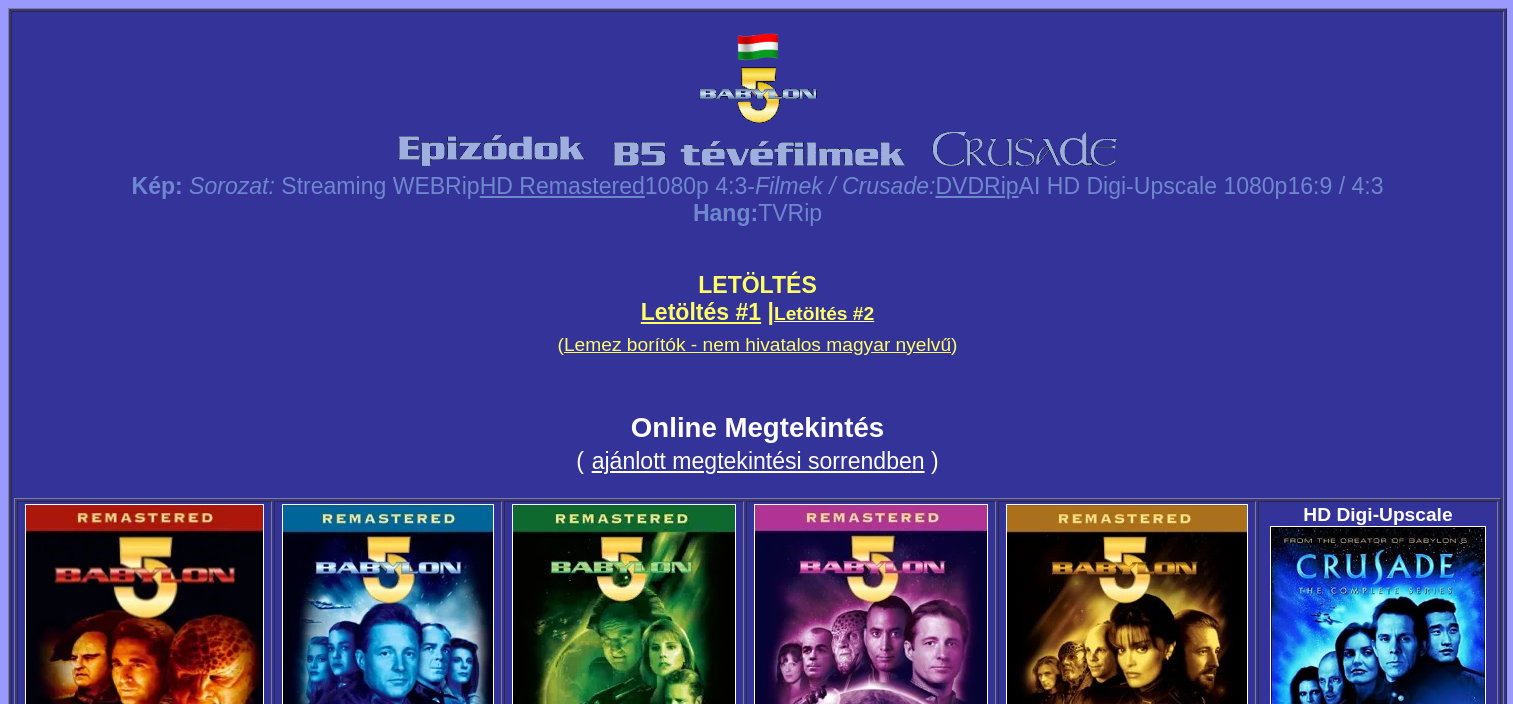 scroll, scrollTop: 700, scrollLeft: 0, axis: vertical 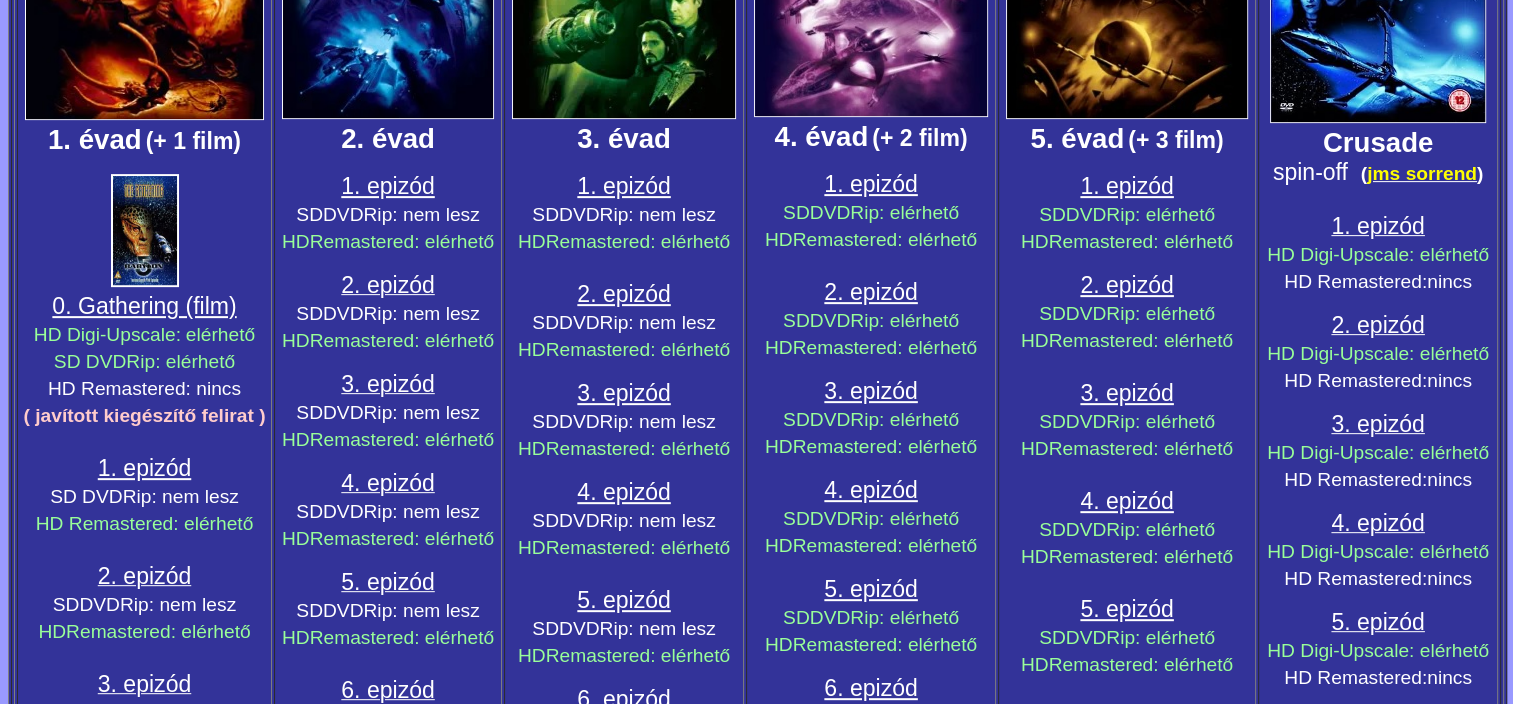 click on "2.
epizód" at bounding box center (144, 576) 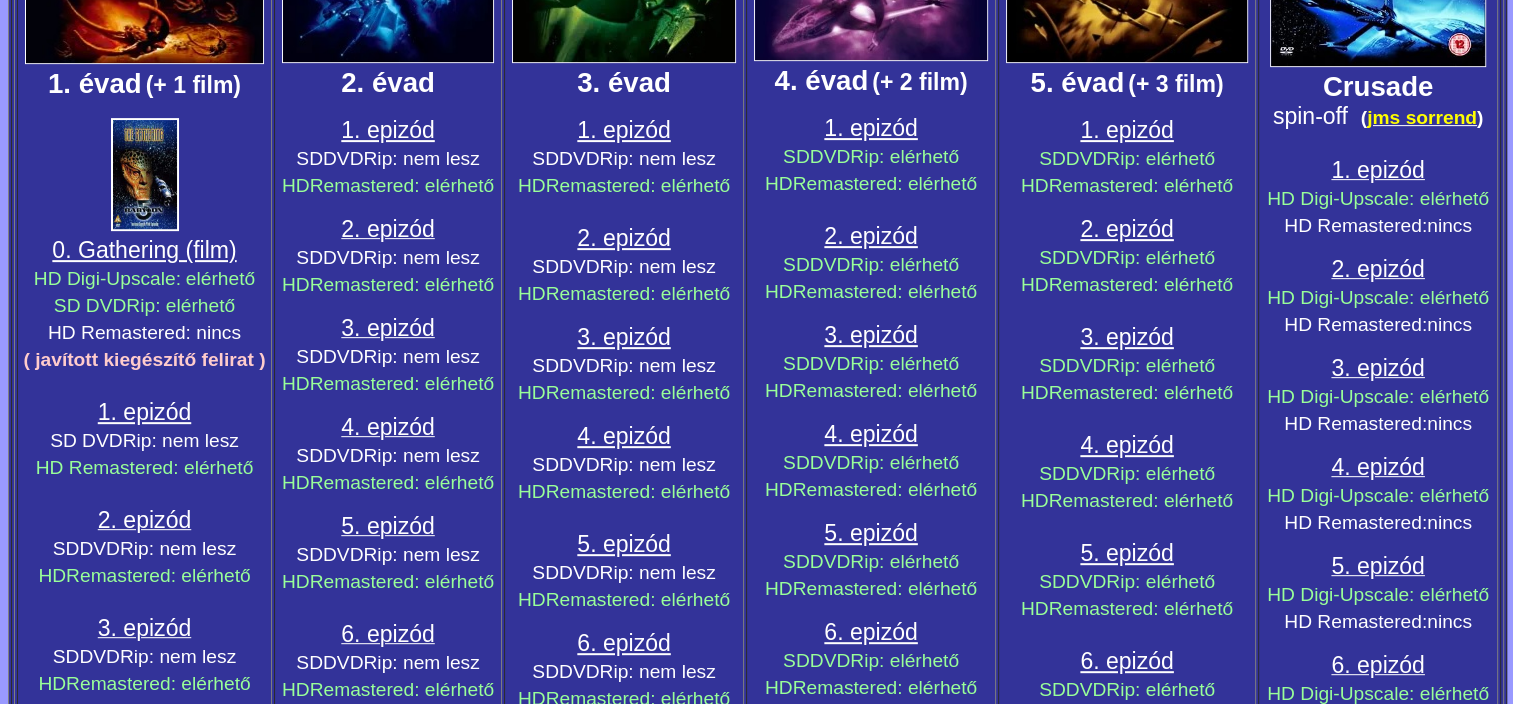 scroll, scrollTop: 800, scrollLeft: 0, axis: vertical 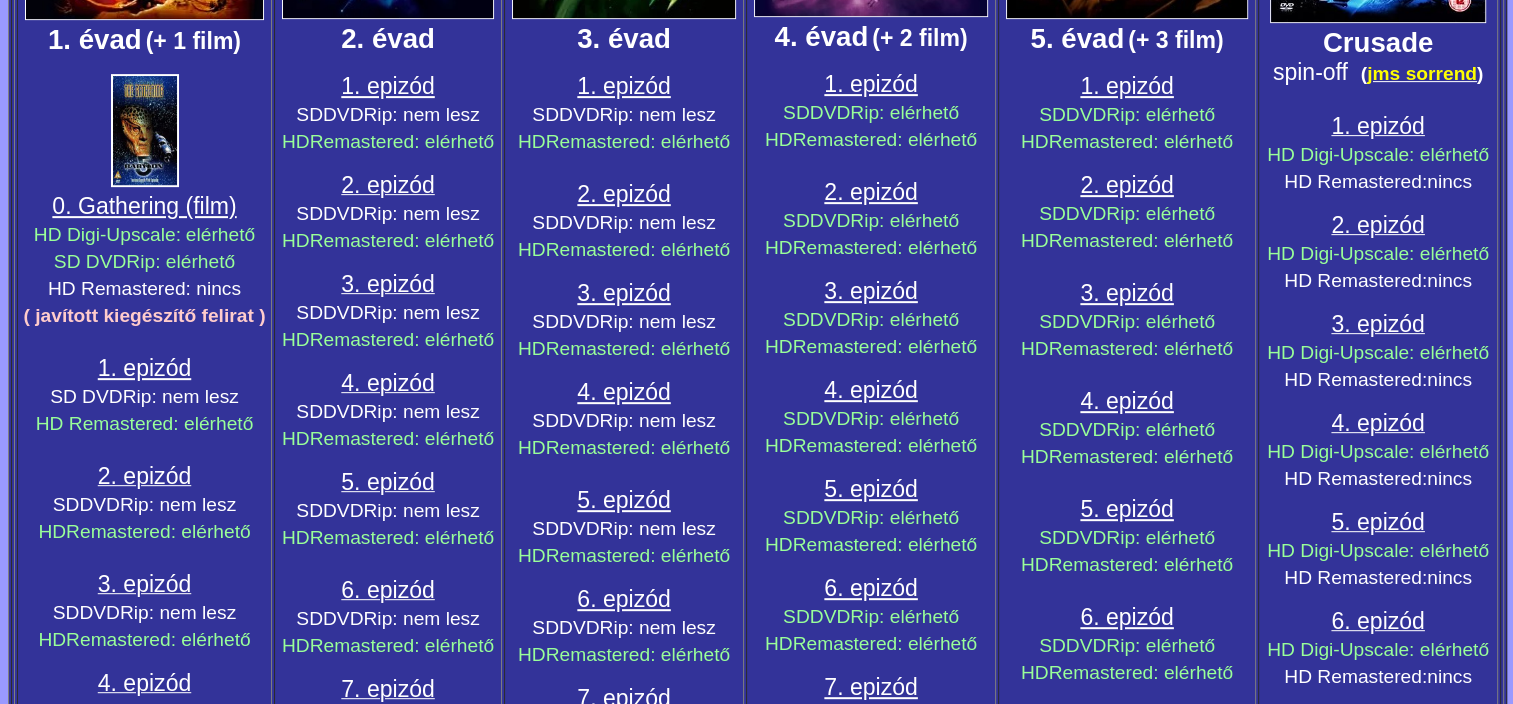 click on "3.
epizód" at bounding box center [144, 584] 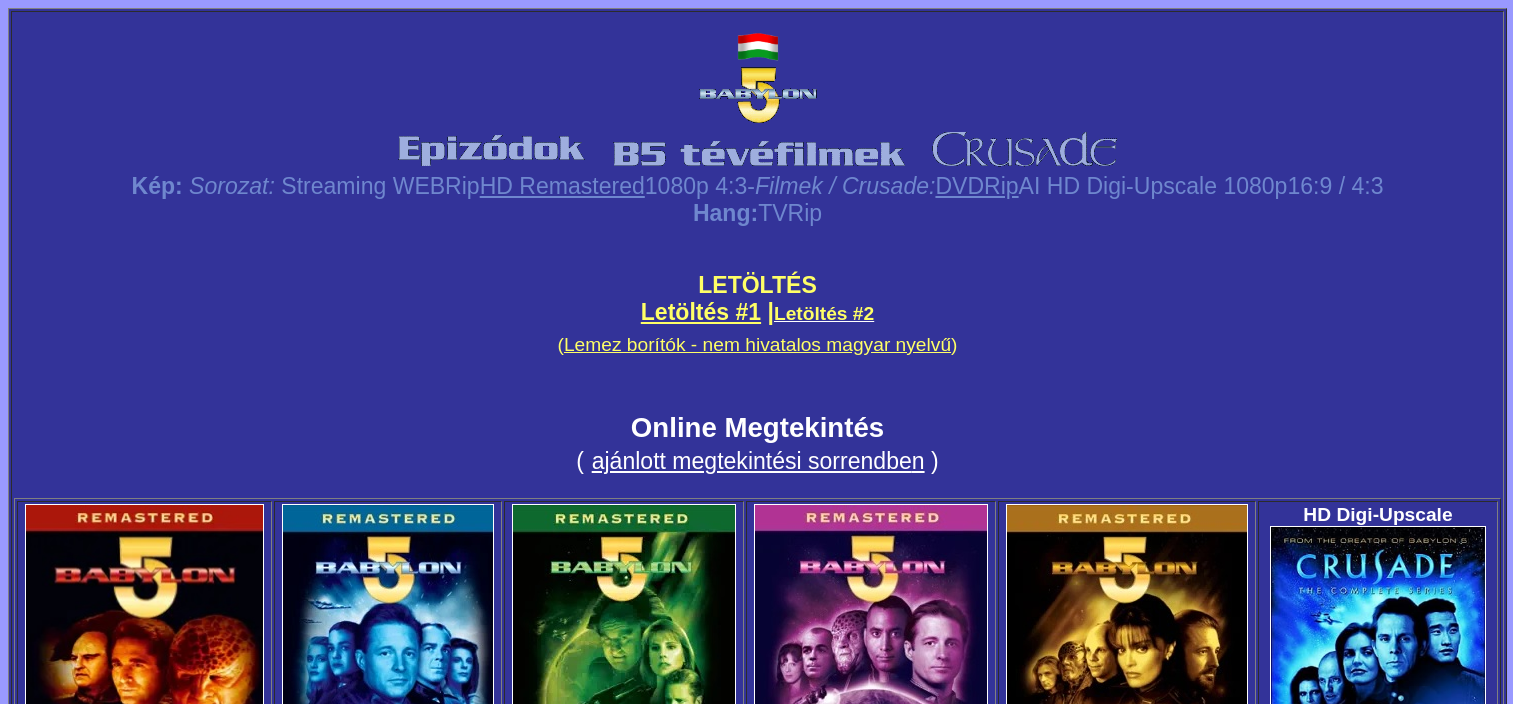 scroll, scrollTop: 900, scrollLeft: 0, axis: vertical 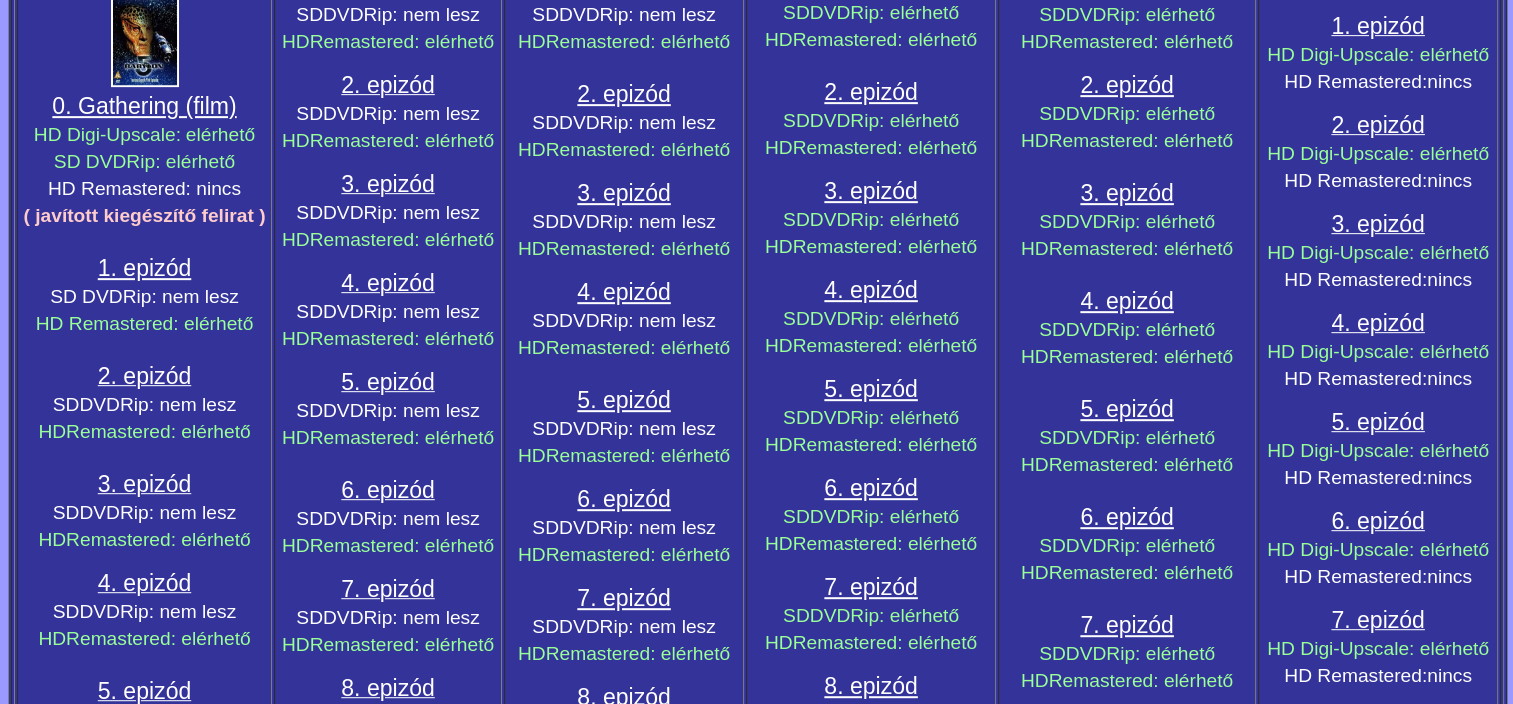 click on "4.
epizód" at bounding box center (144, 583) 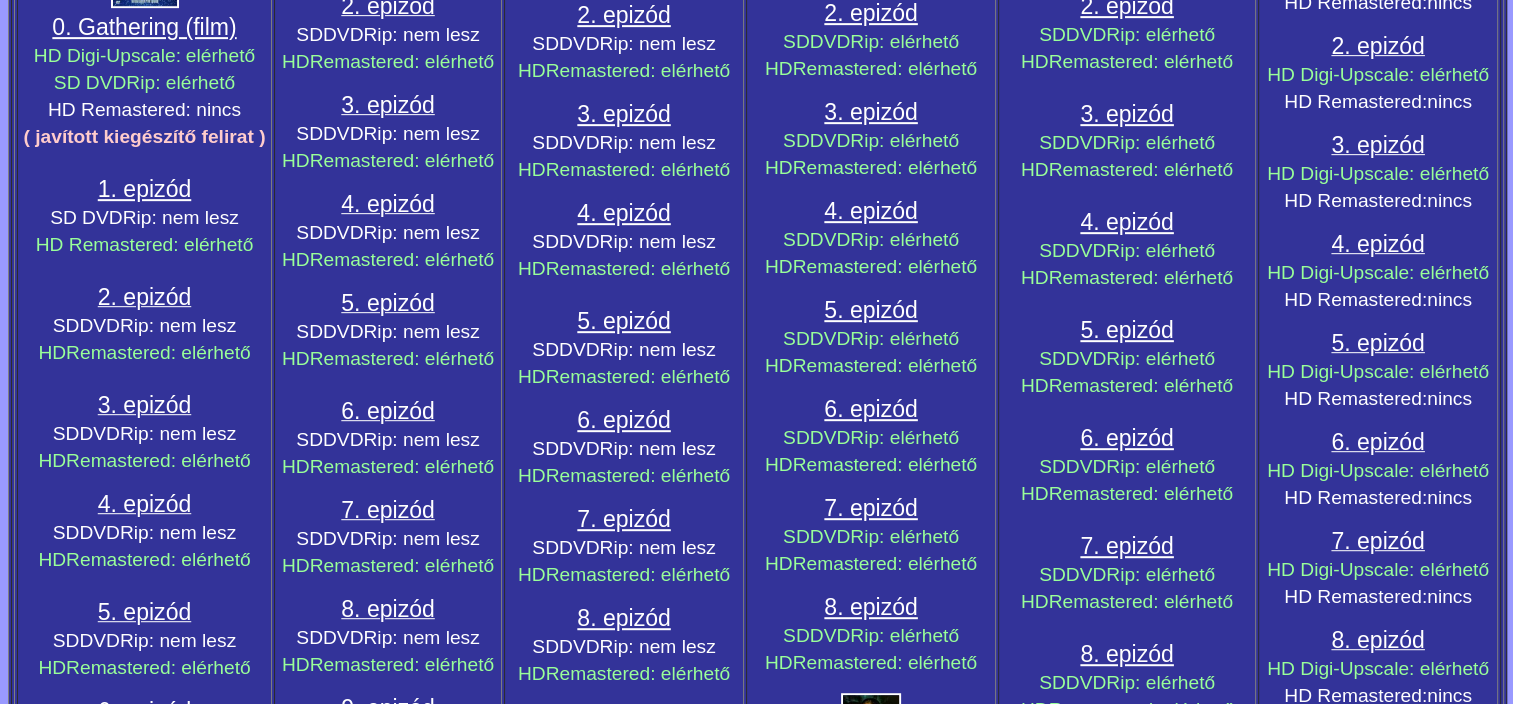 scroll, scrollTop: 1000, scrollLeft: 0, axis: vertical 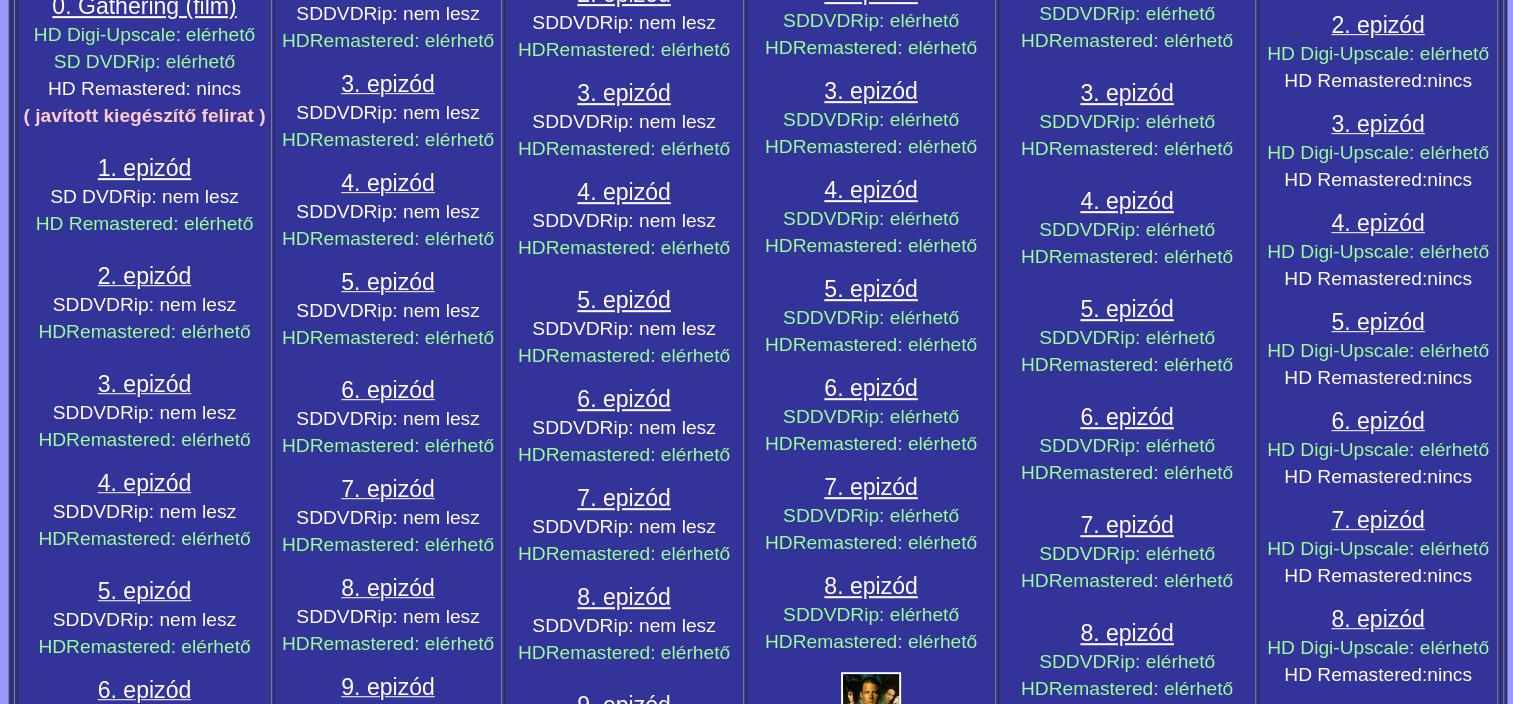 click on "4.
epizód" at bounding box center (144, 483) 